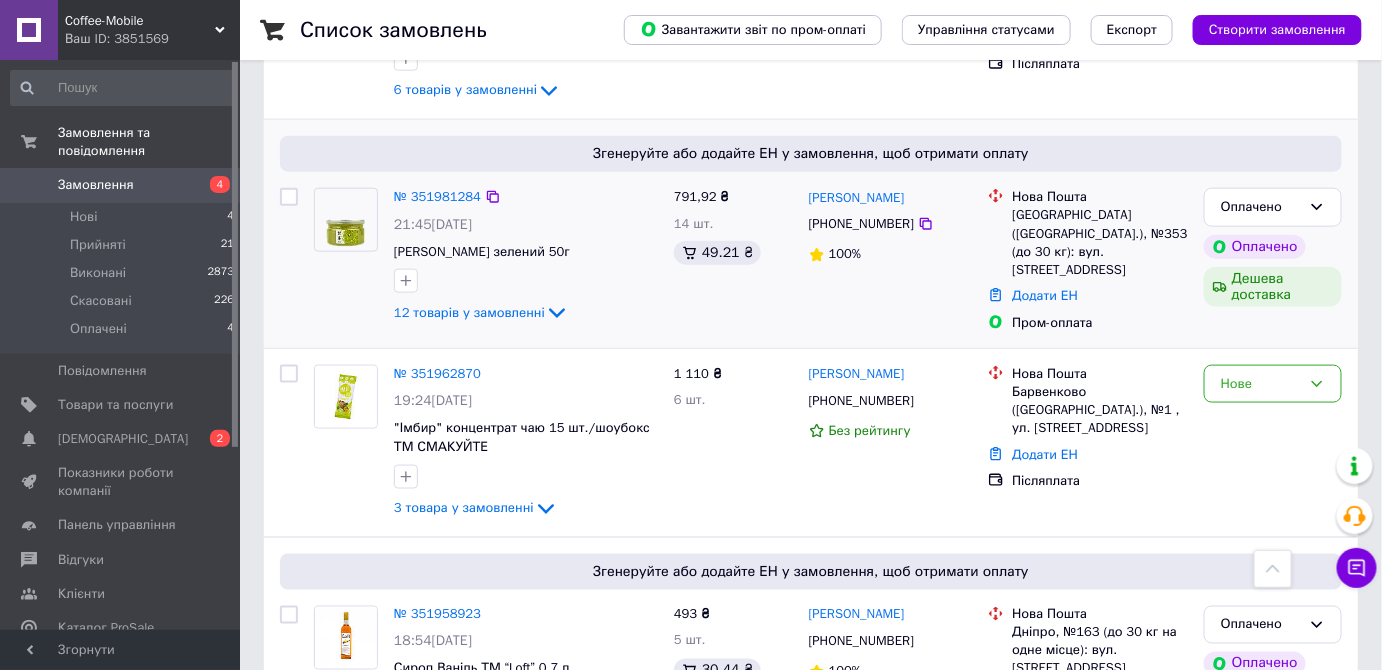 scroll, scrollTop: 727, scrollLeft: 0, axis: vertical 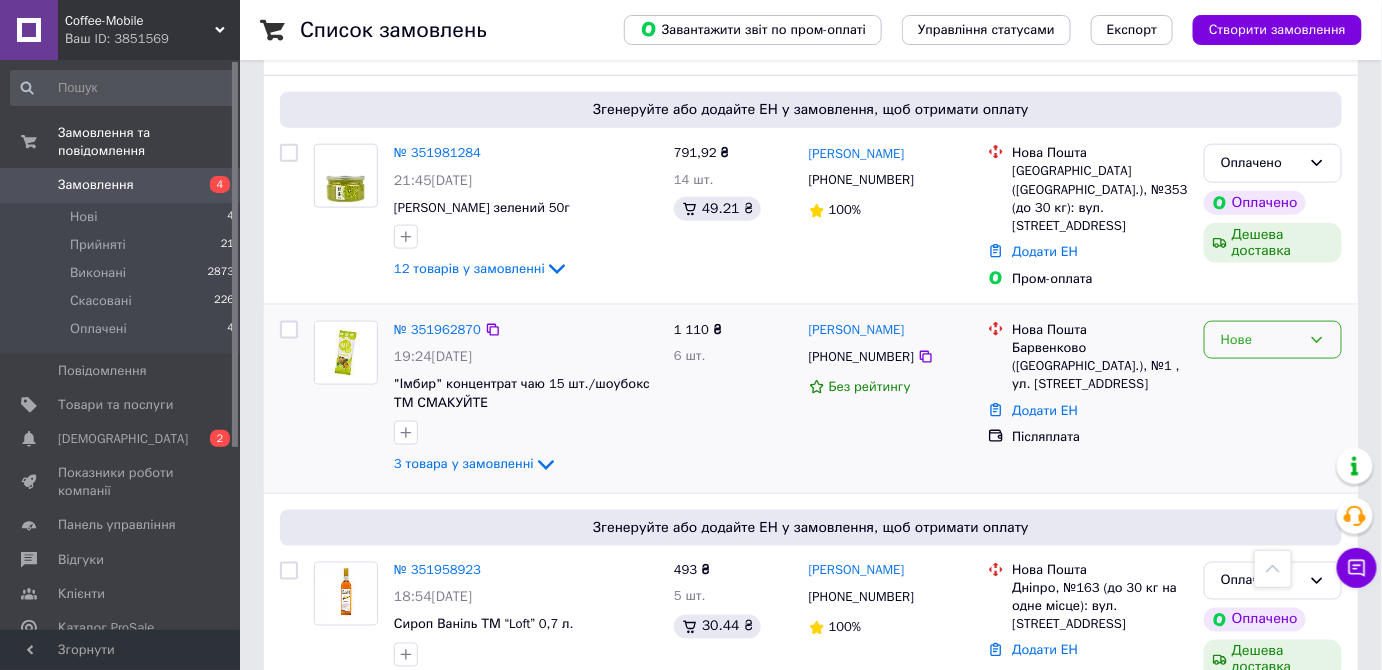 click on "Нове" at bounding box center [1273, 340] 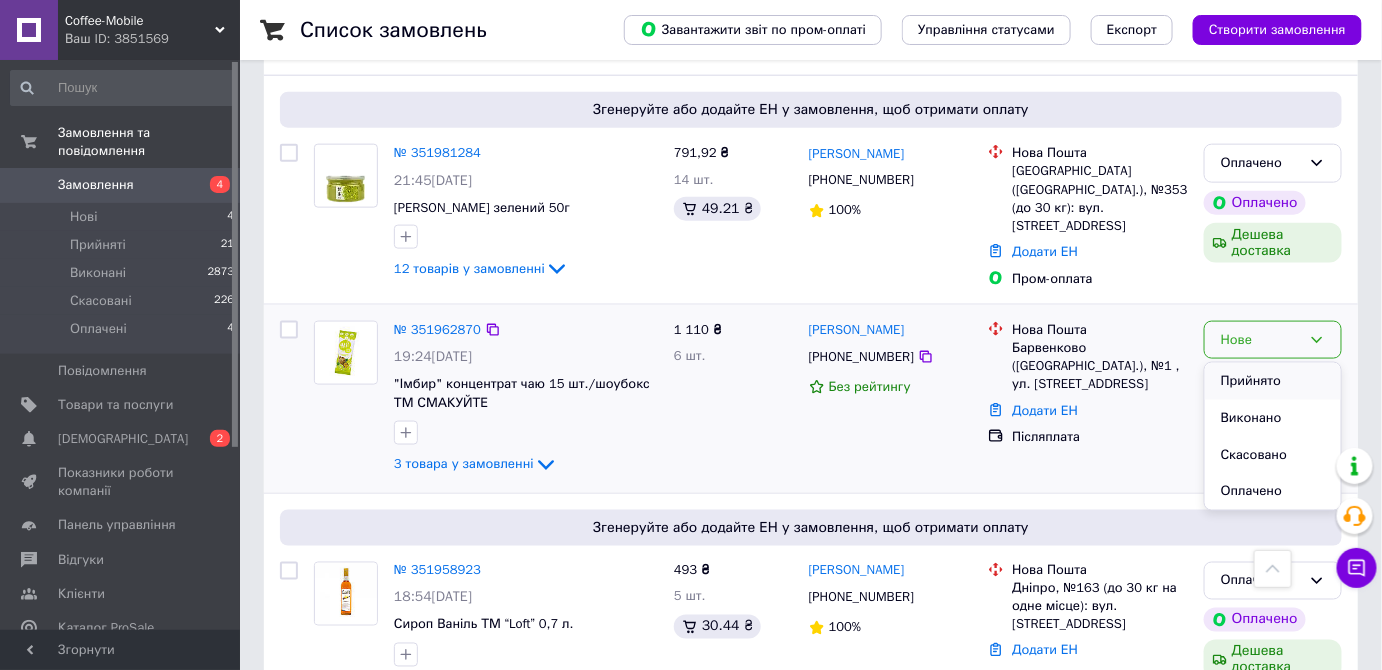 click on "Прийнято" at bounding box center (1273, 381) 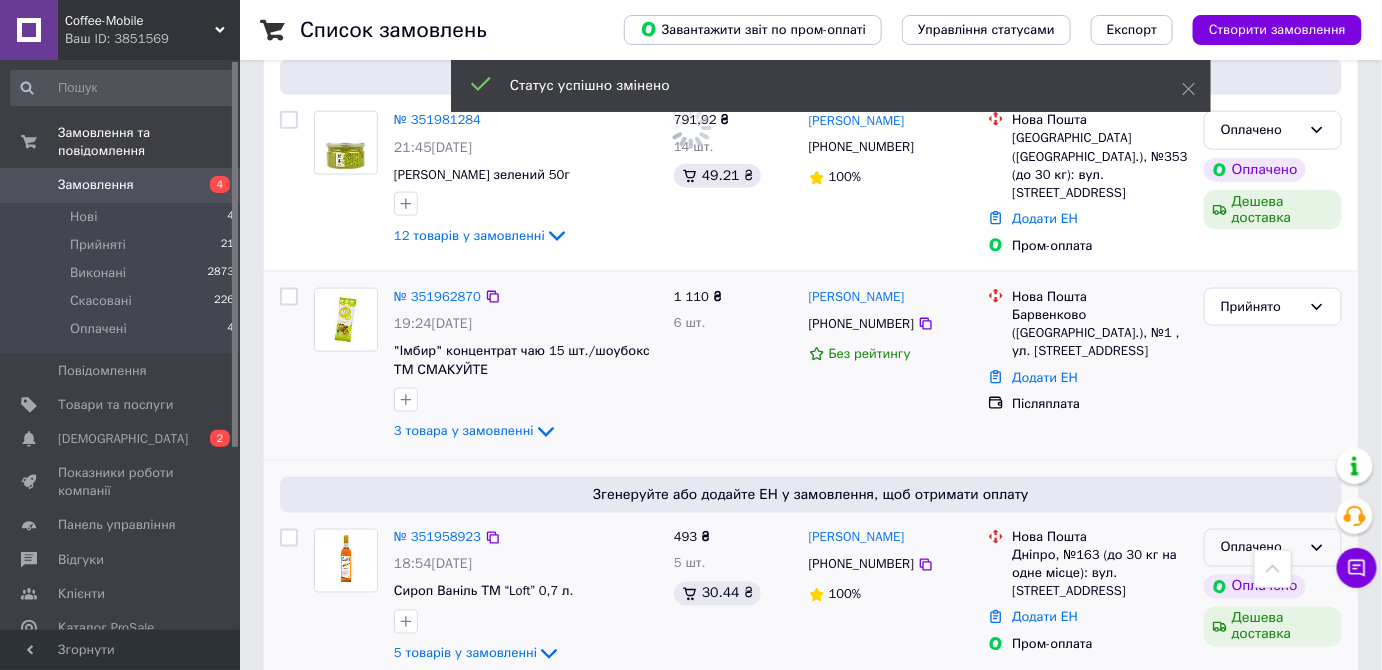 scroll, scrollTop: 909, scrollLeft: 0, axis: vertical 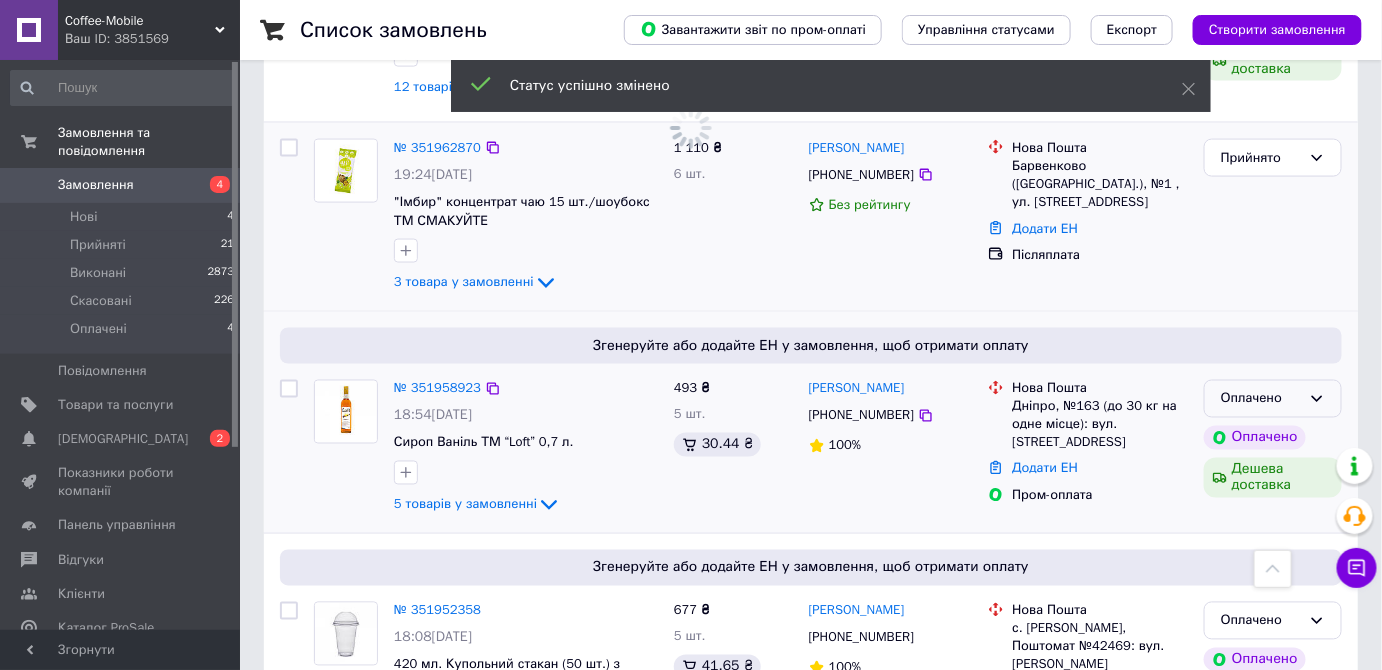 click on "Оплачено" at bounding box center [1261, 399] 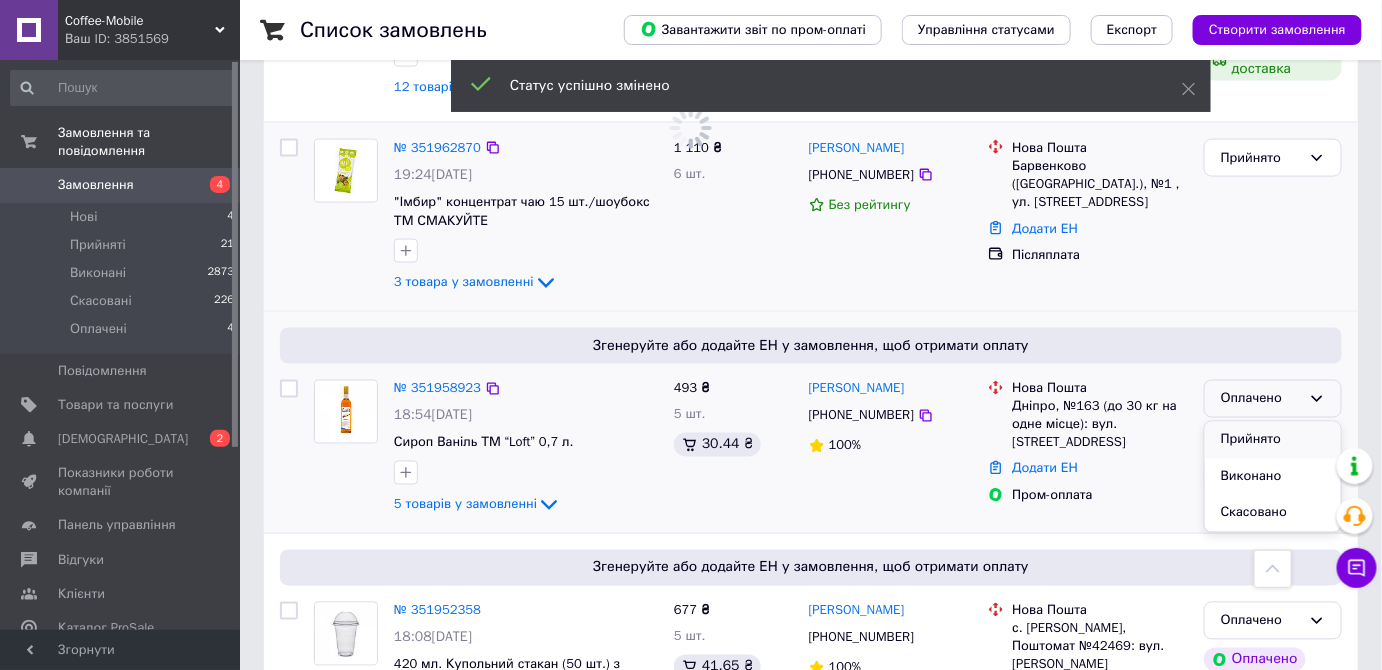 click on "Прийнято" at bounding box center (1273, 440) 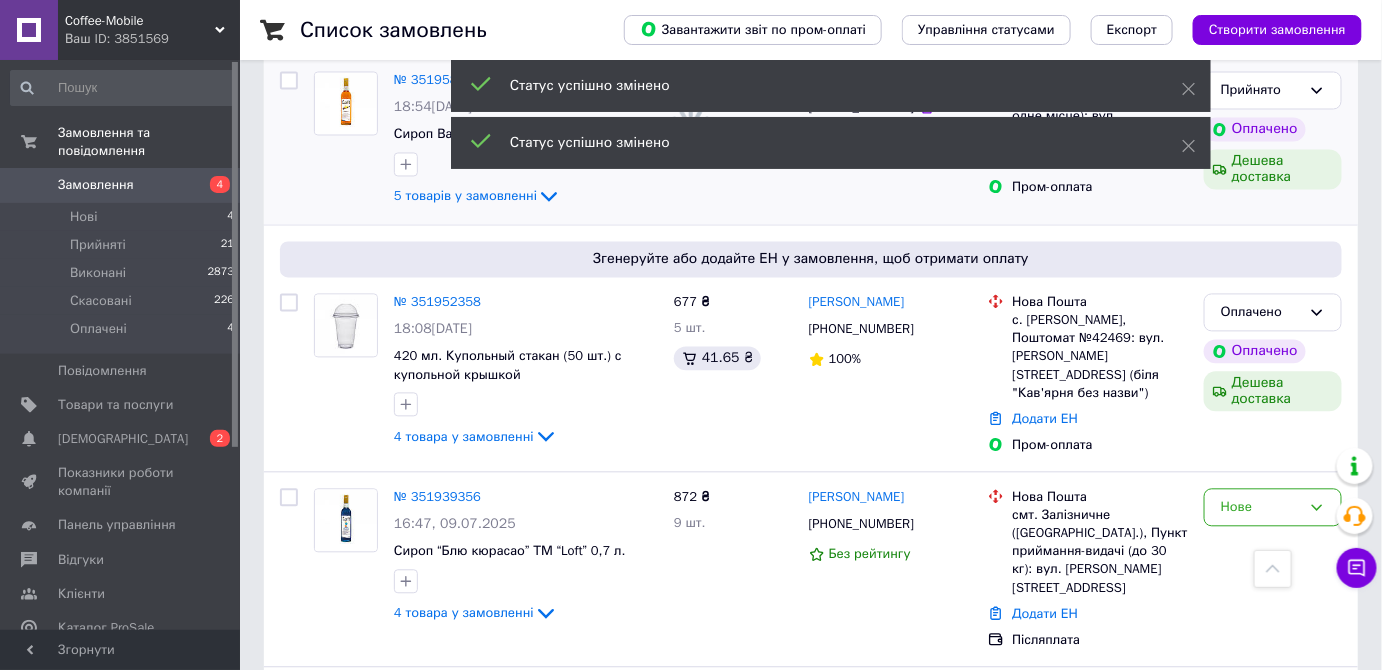 scroll, scrollTop: 1290, scrollLeft: 0, axis: vertical 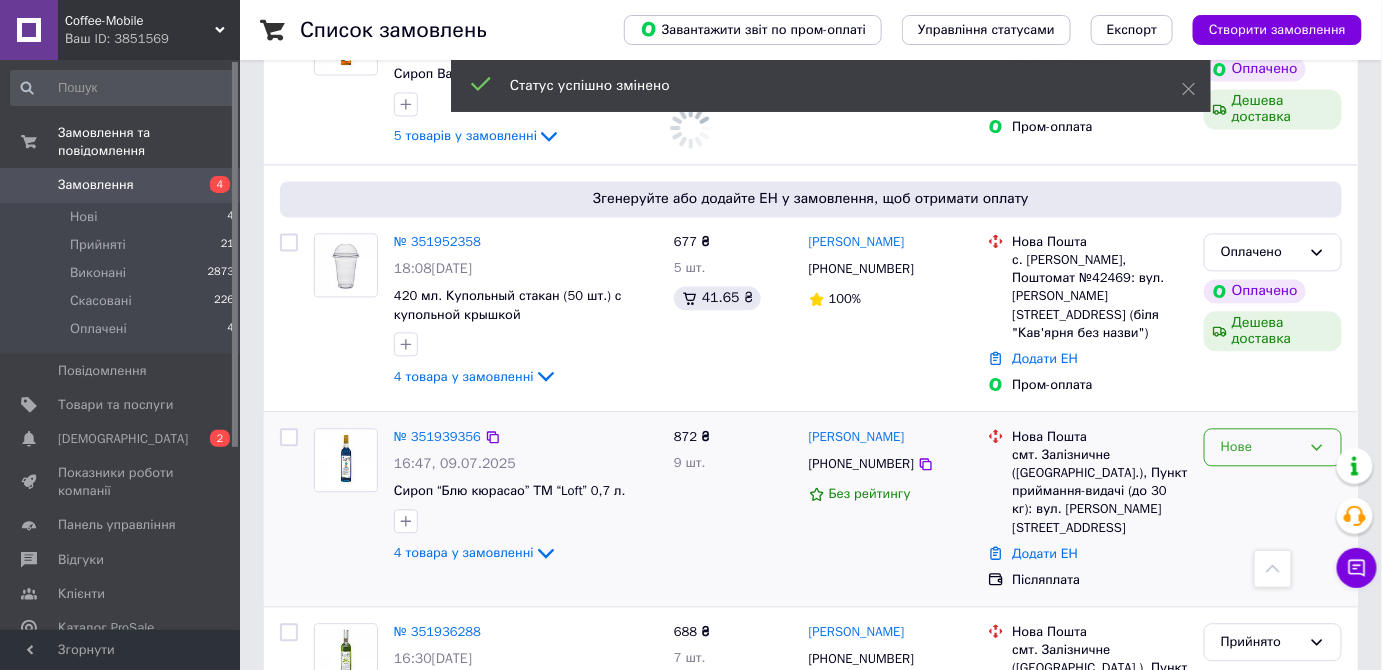 click on "Нове" at bounding box center [1261, 447] 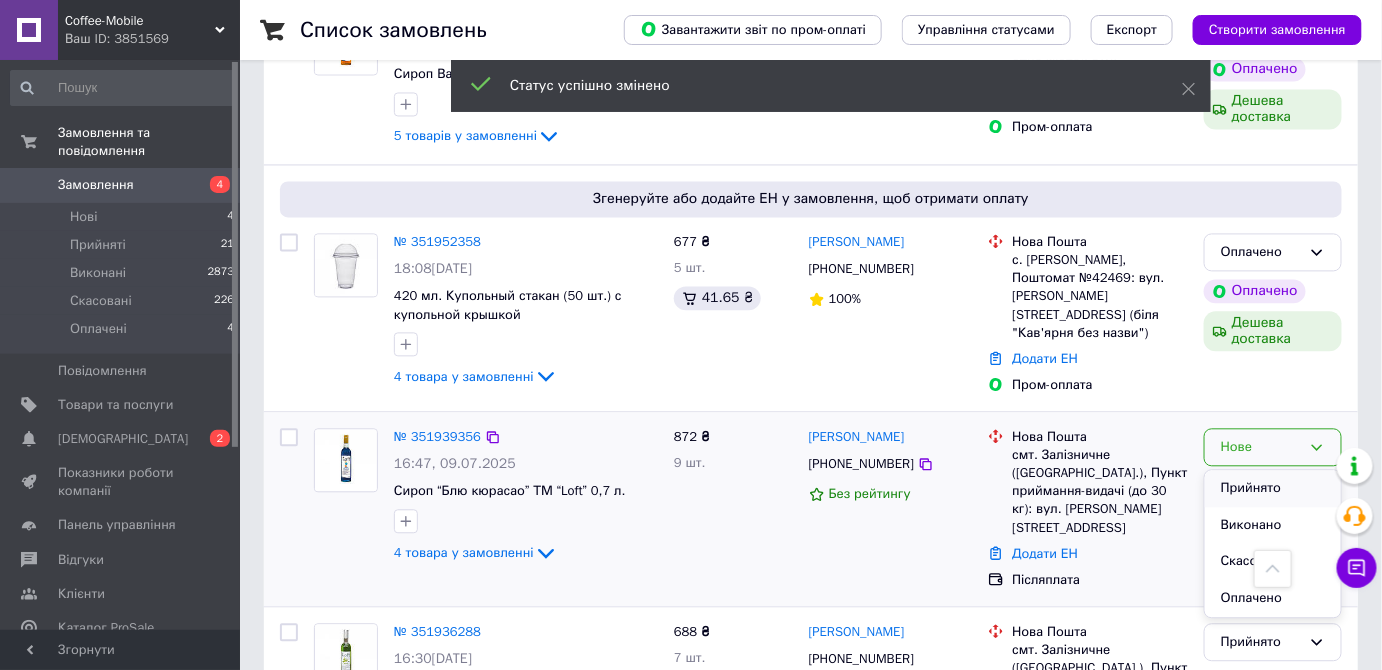 click on "Прийнято" at bounding box center (1273, 488) 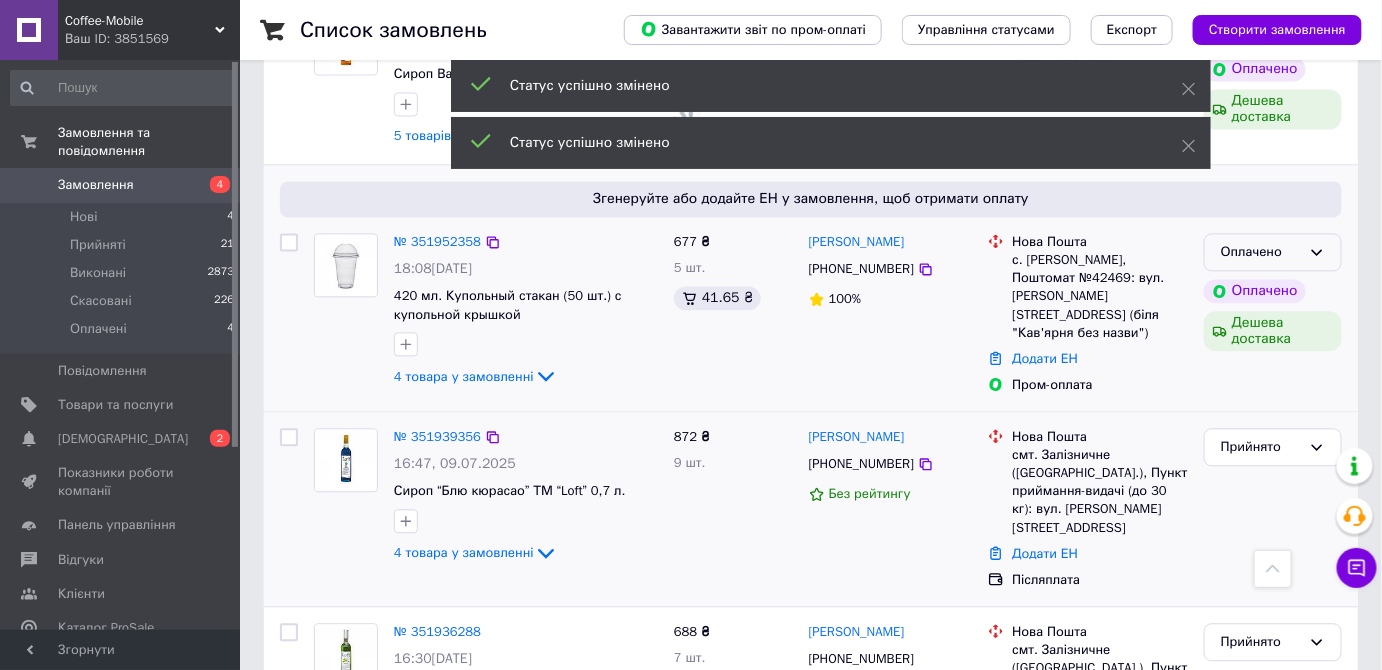 click on "Оплачено" at bounding box center (1261, 252) 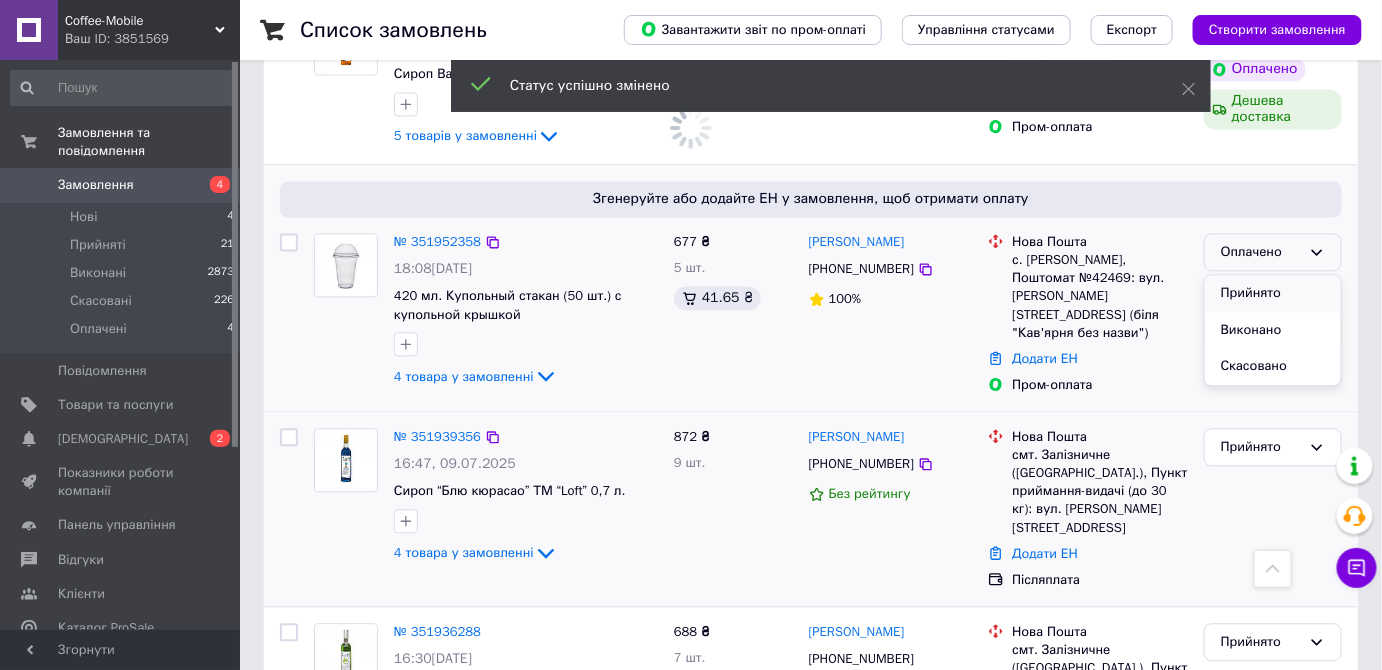 click on "Прийнято" at bounding box center [1273, 293] 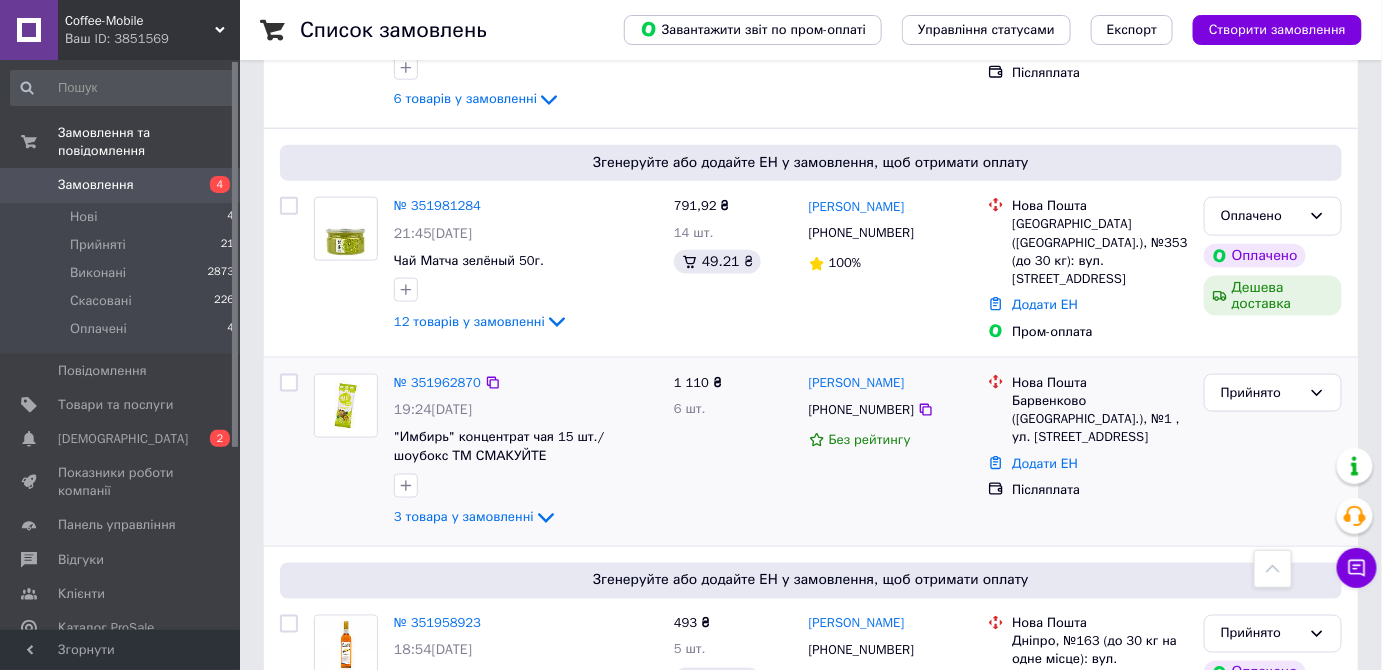 scroll, scrollTop: 654, scrollLeft: 0, axis: vertical 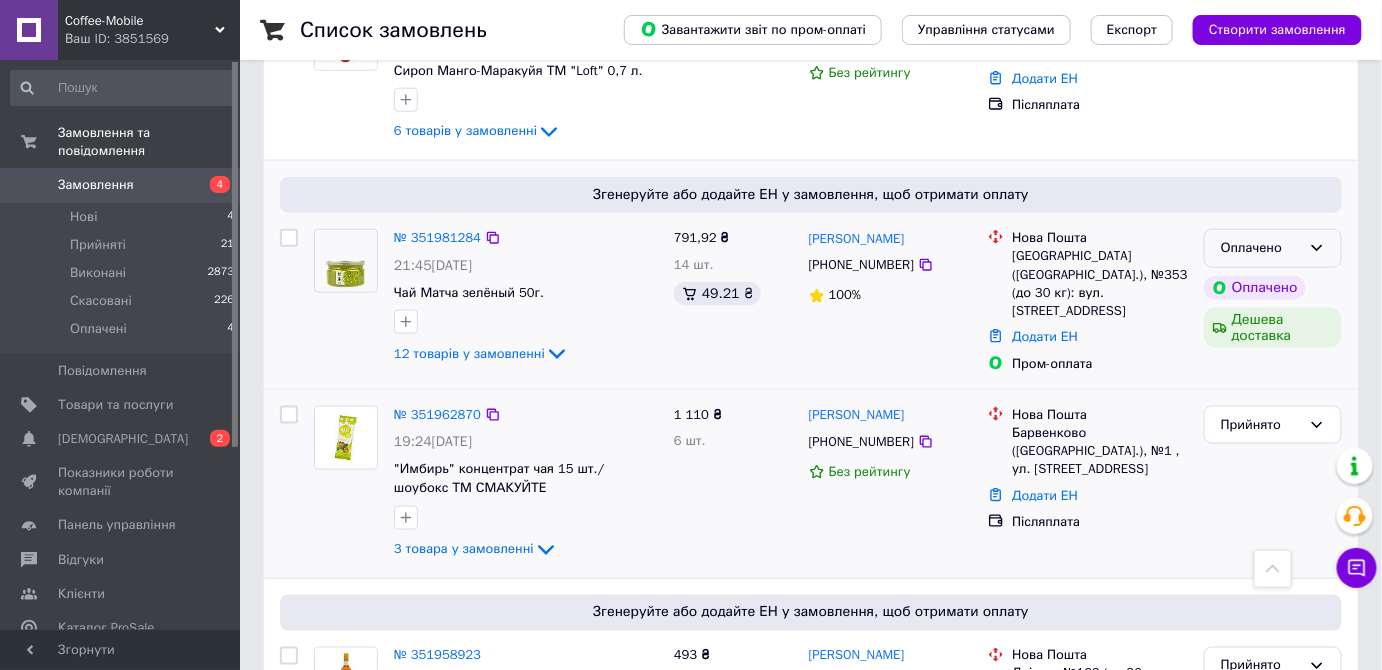 click on "Оплачено" at bounding box center (1261, 248) 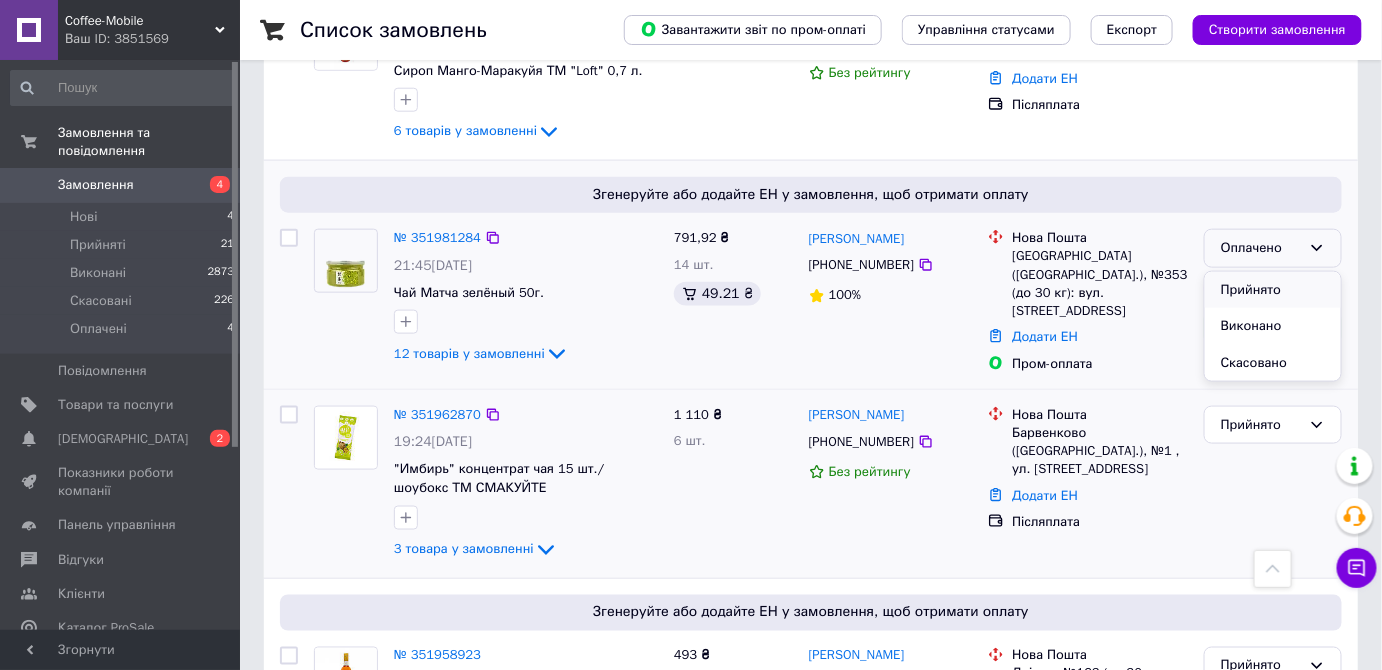 click on "Прийнято" at bounding box center [1273, 290] 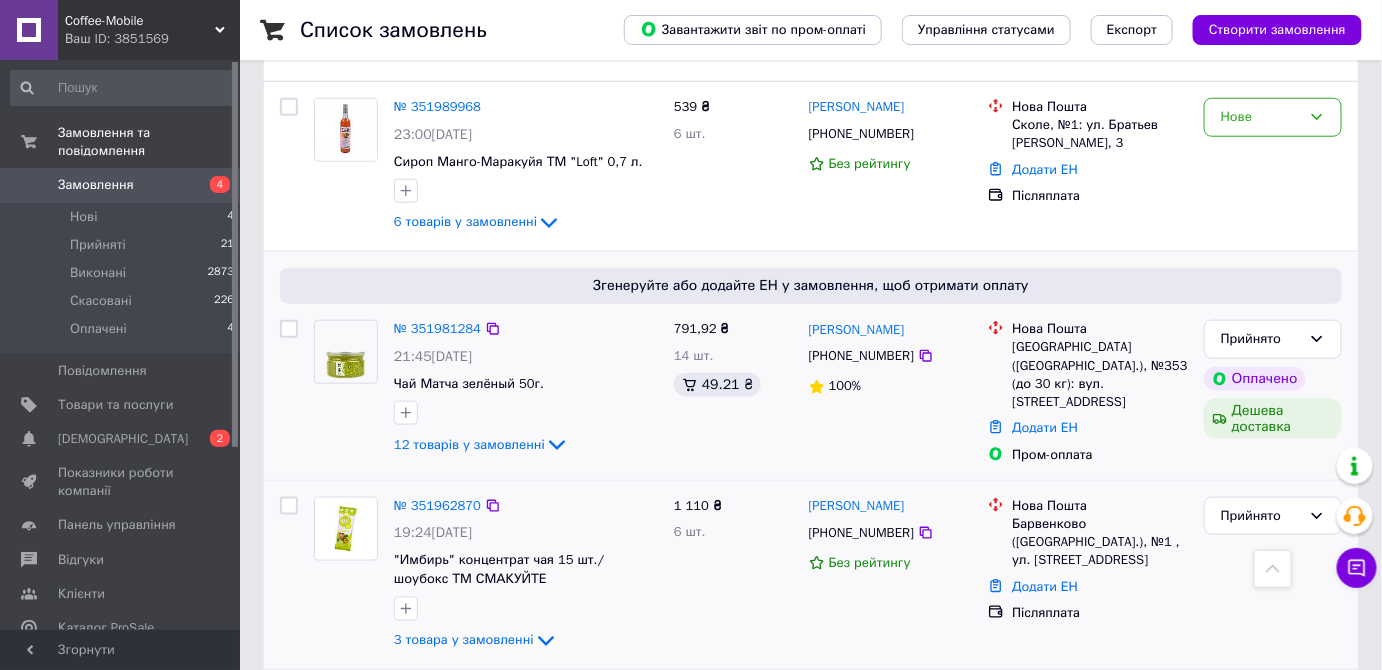 scroll, scrollTop: 472, scrollLeft: 0, axis: vertical 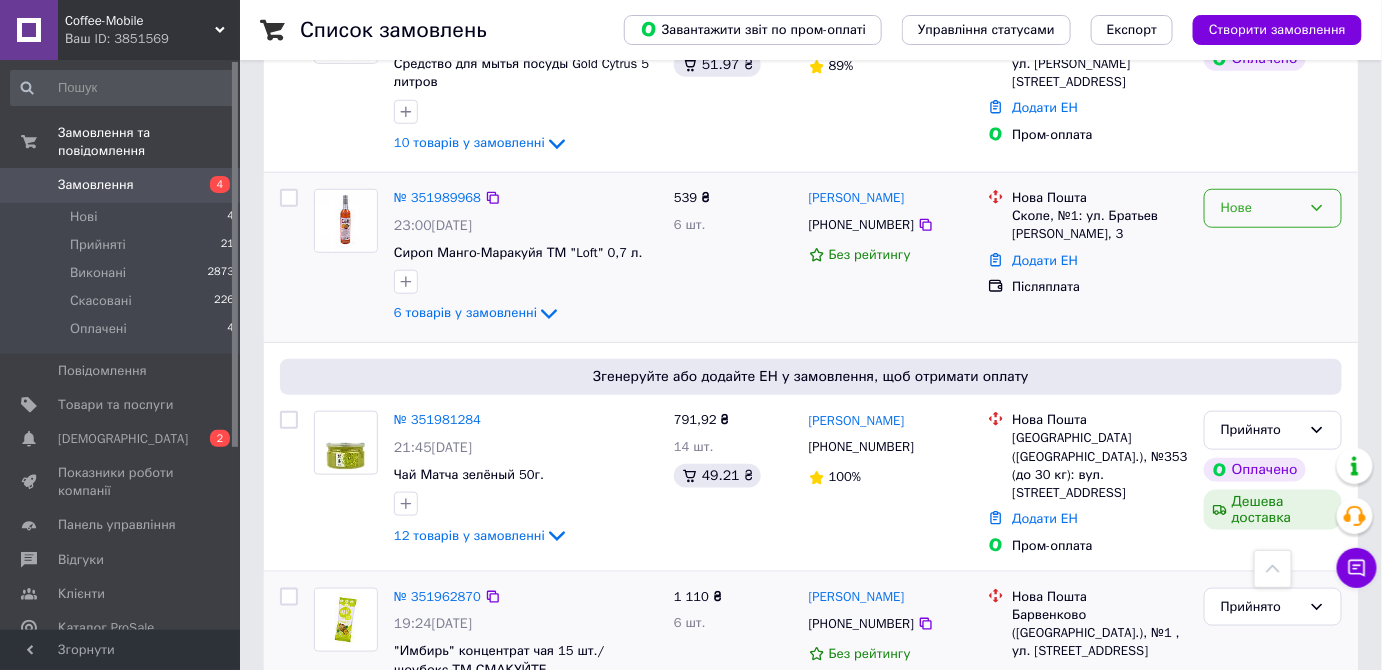 click on "Нове" at bounding box center [1273, 208] 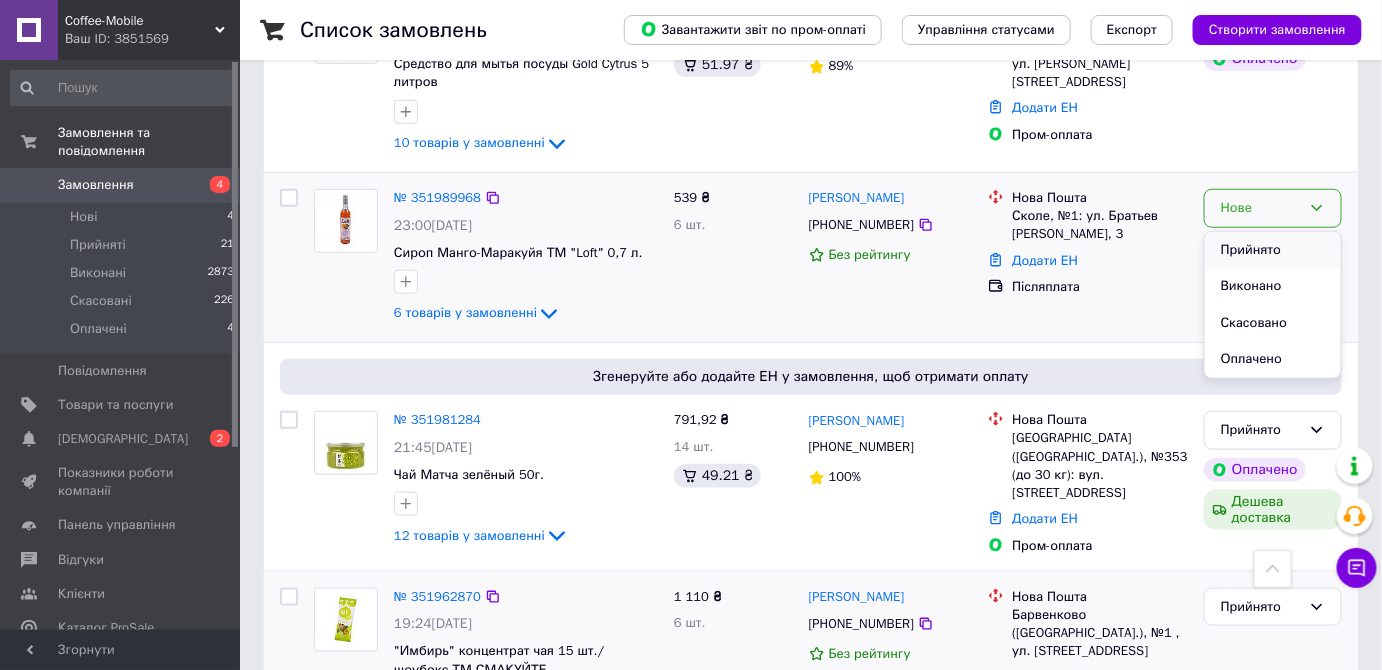 click on "Прийнято" at bounding box center (1273, 250) 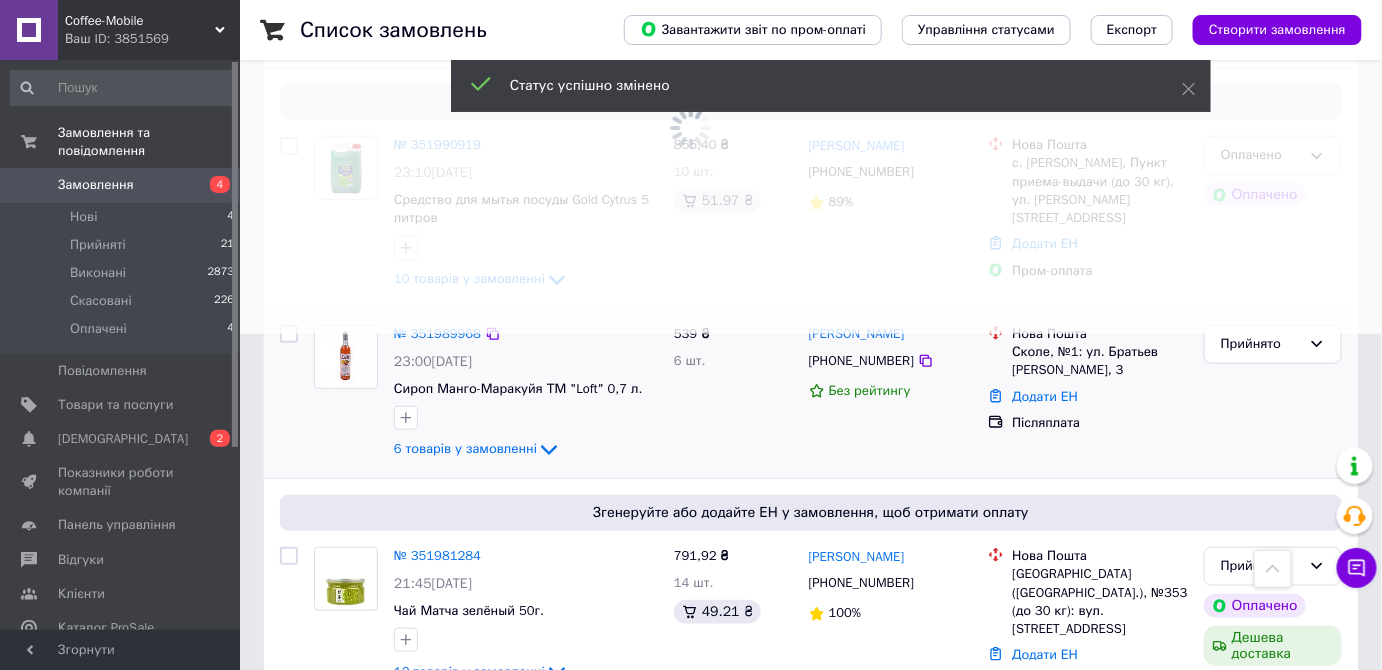 scroll, scrollTop: 290, scrollLeft: 0, axis: vertical 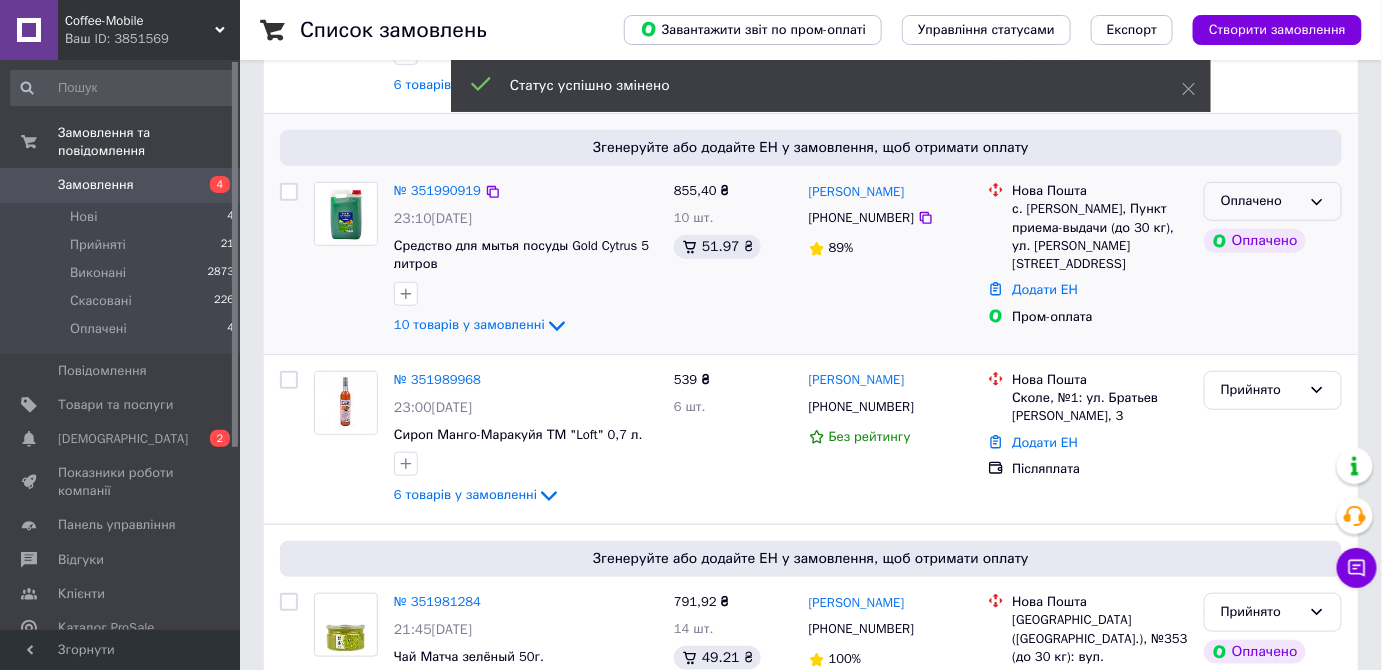 click on "Оплачено" at bounding box center [1273, 201] 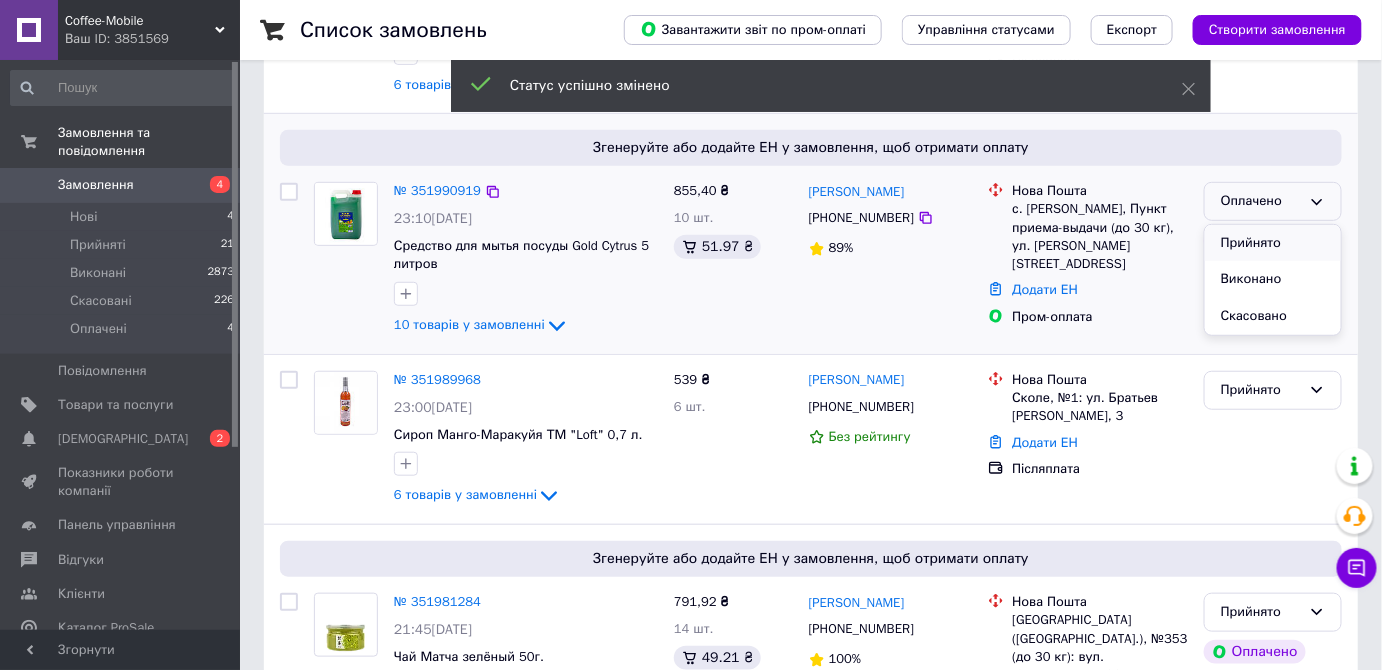 click on "Прийнято" at bounding box center [1273, 243] 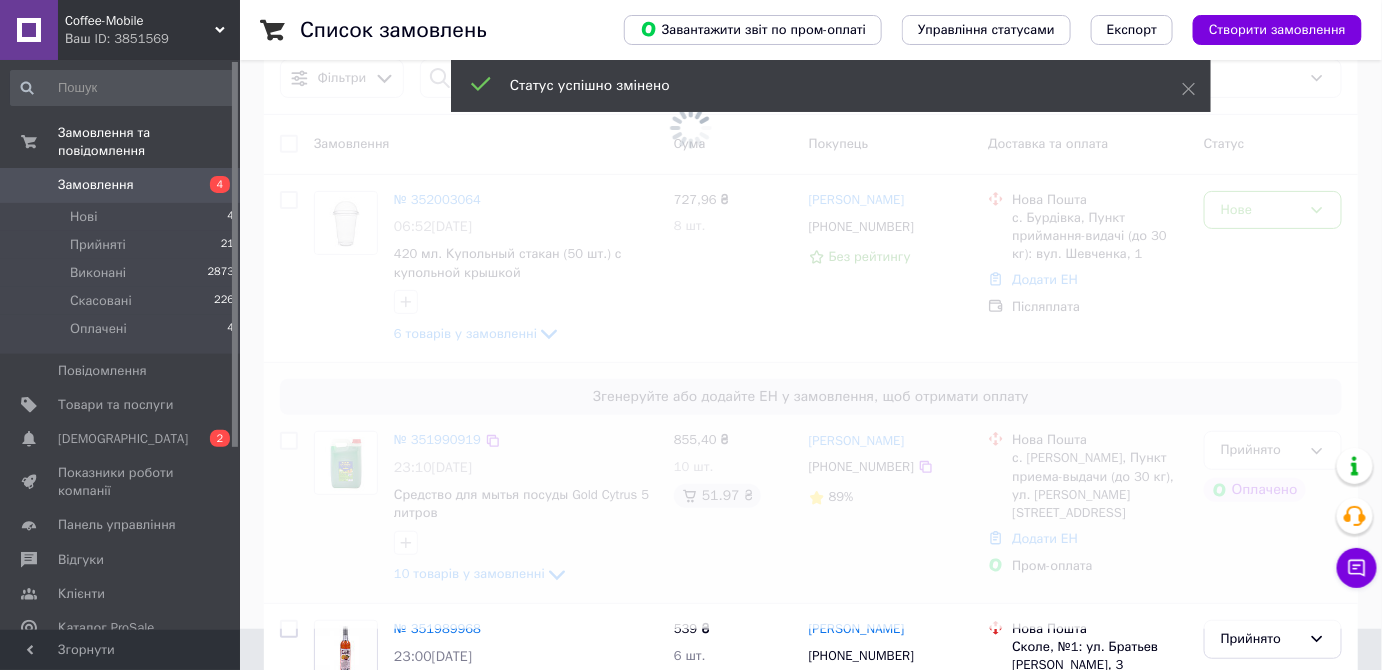 scroll, scrollTop: 18, scrollLeft: 0, axis: vertical 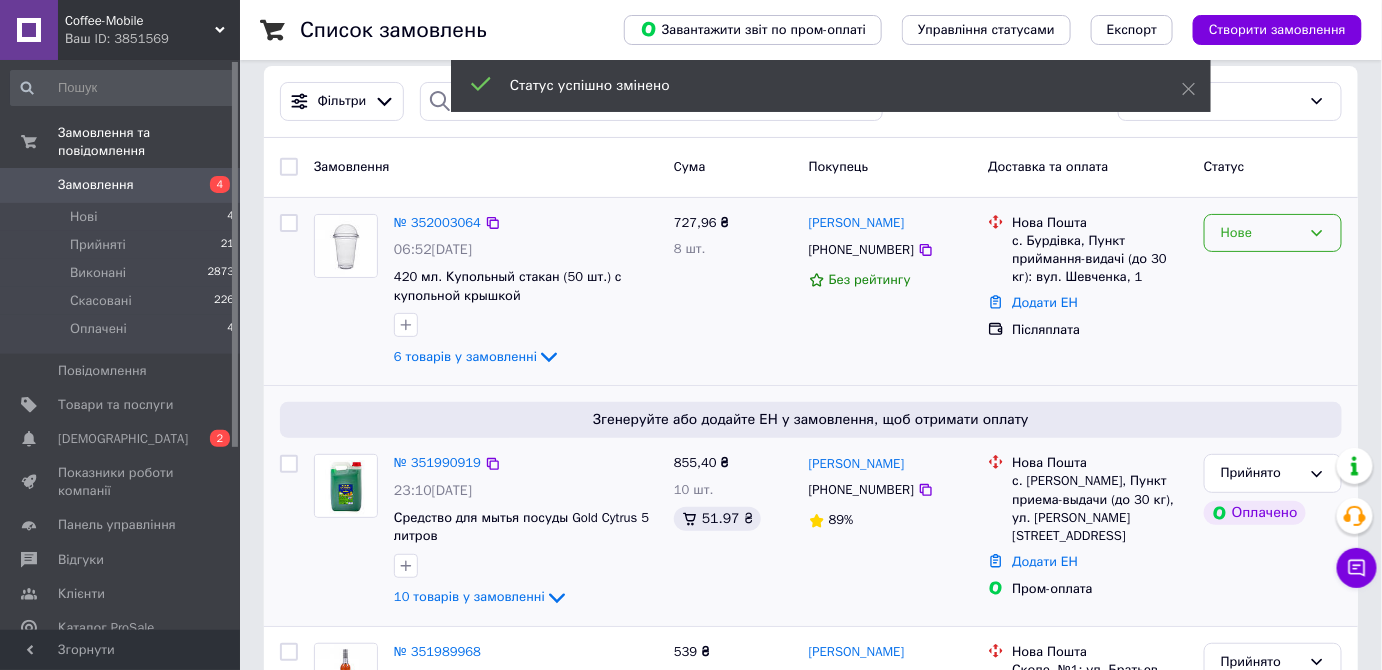 click on "Нове" at bounding box center (1261, 233) 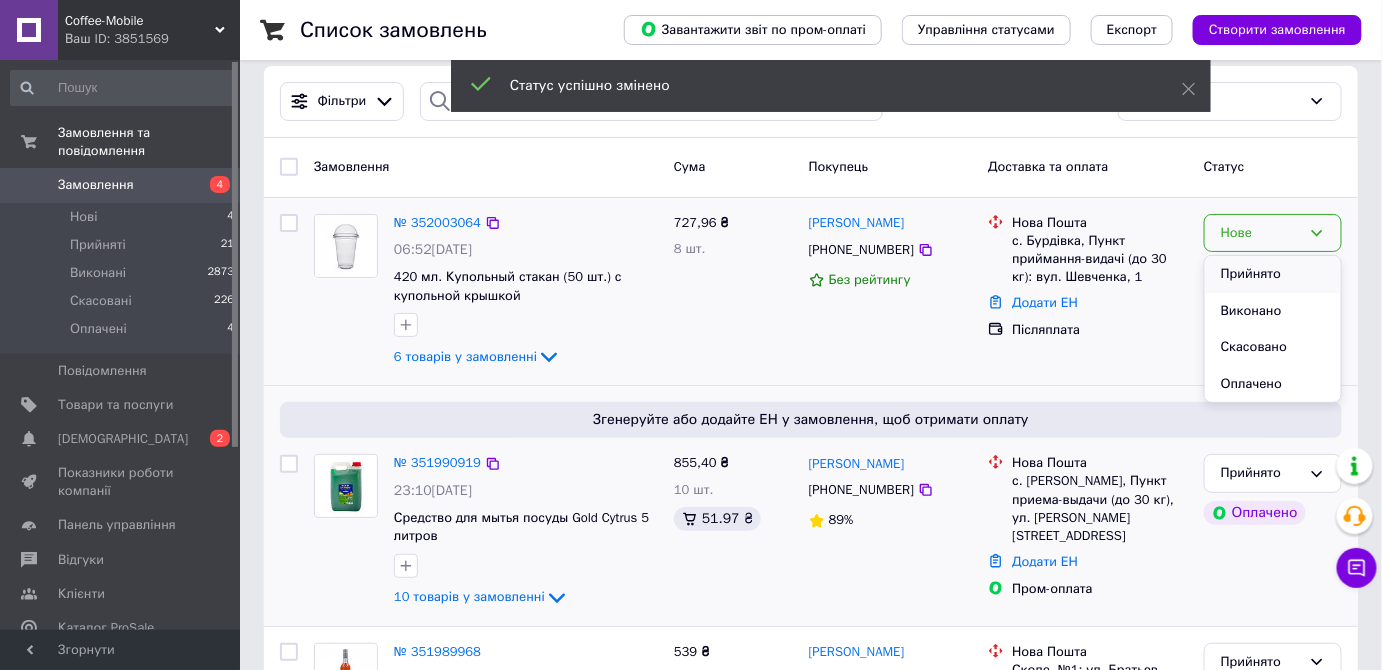 click on "Прийнято" at bounding box center [1273, 274] 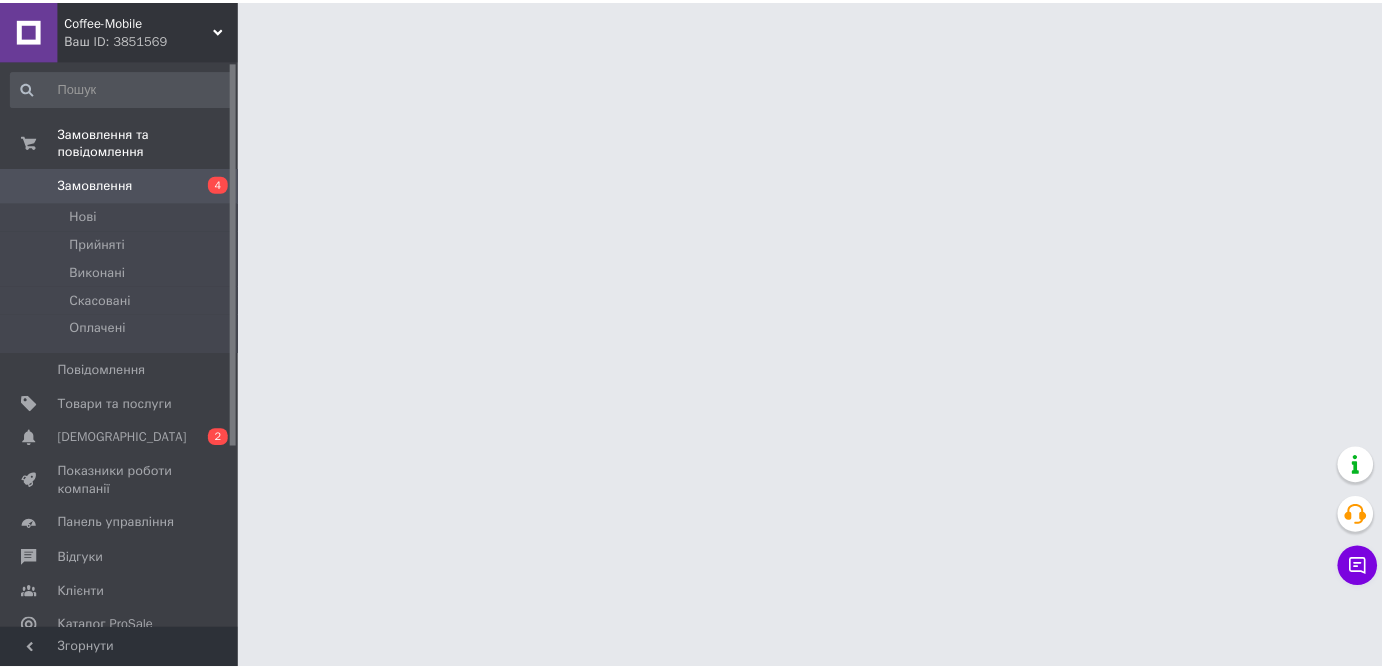 scroll, scrollTop: 0, scrollLeft: 0, axis: both 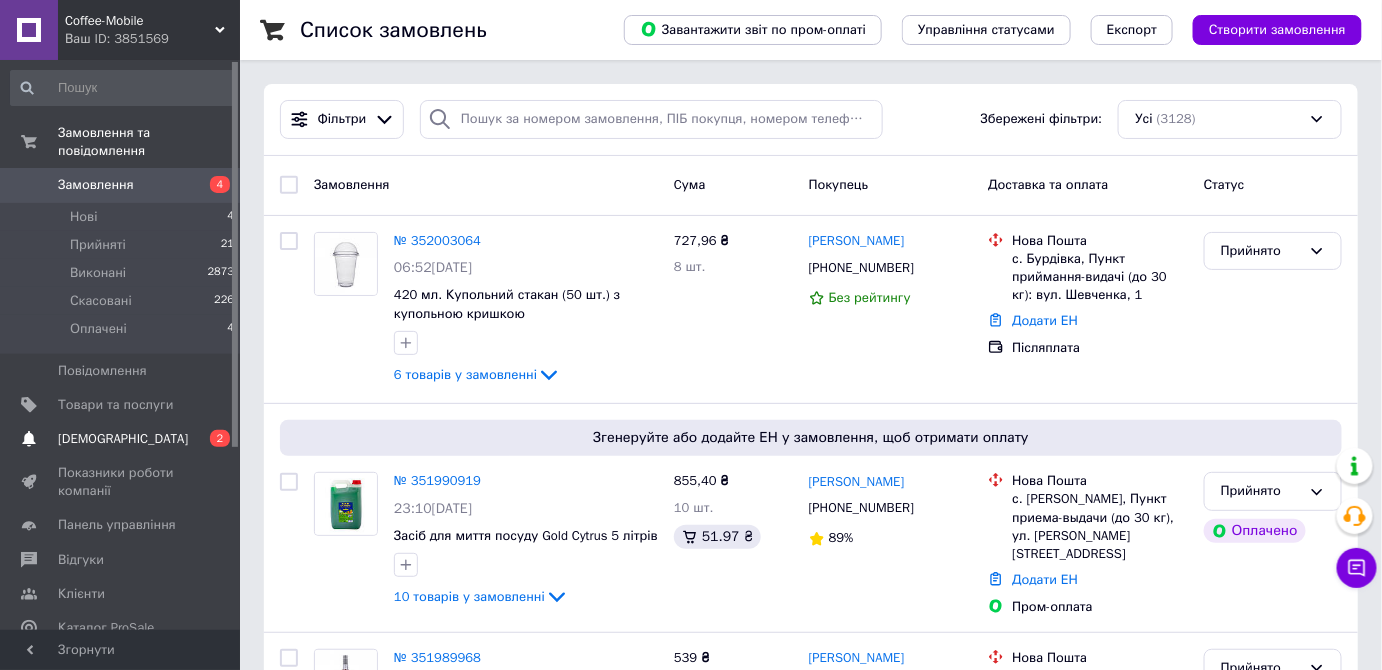 click on "[DEMOGRAPHIC_DATA]" at bounding box center (121, 439) 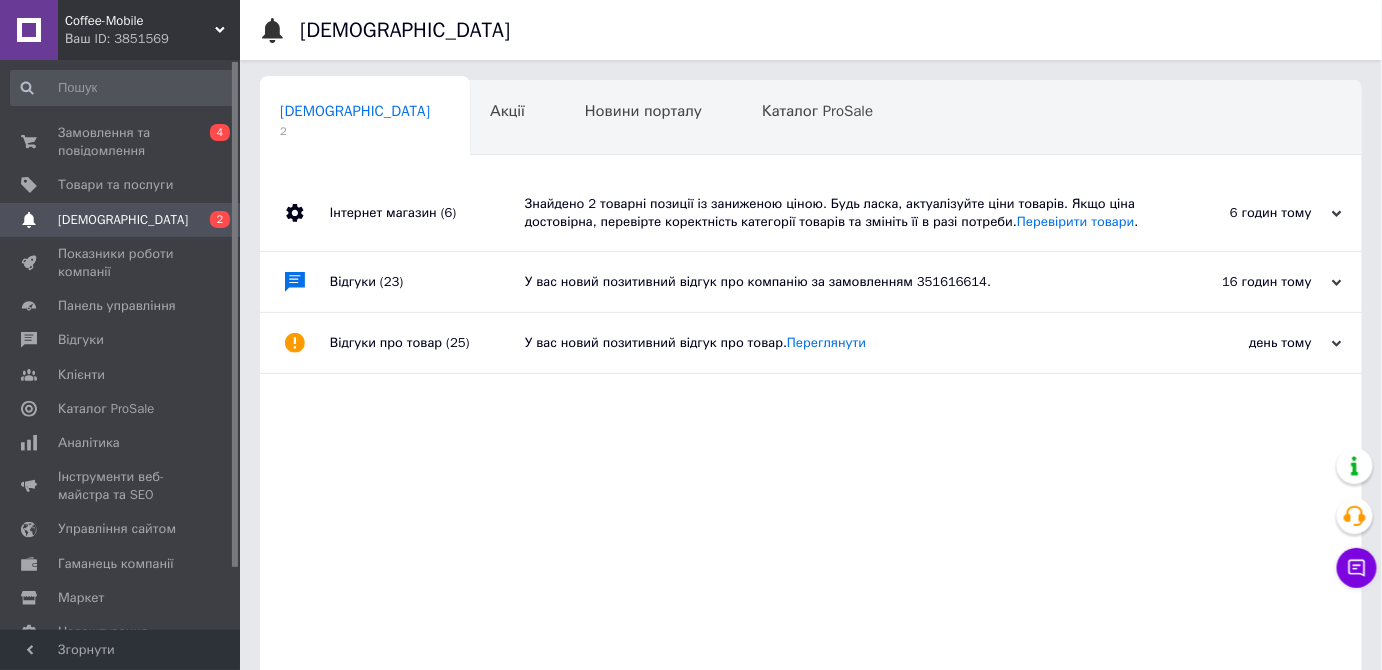 click on "6 годин тому" at bounding box center [1242, 213] 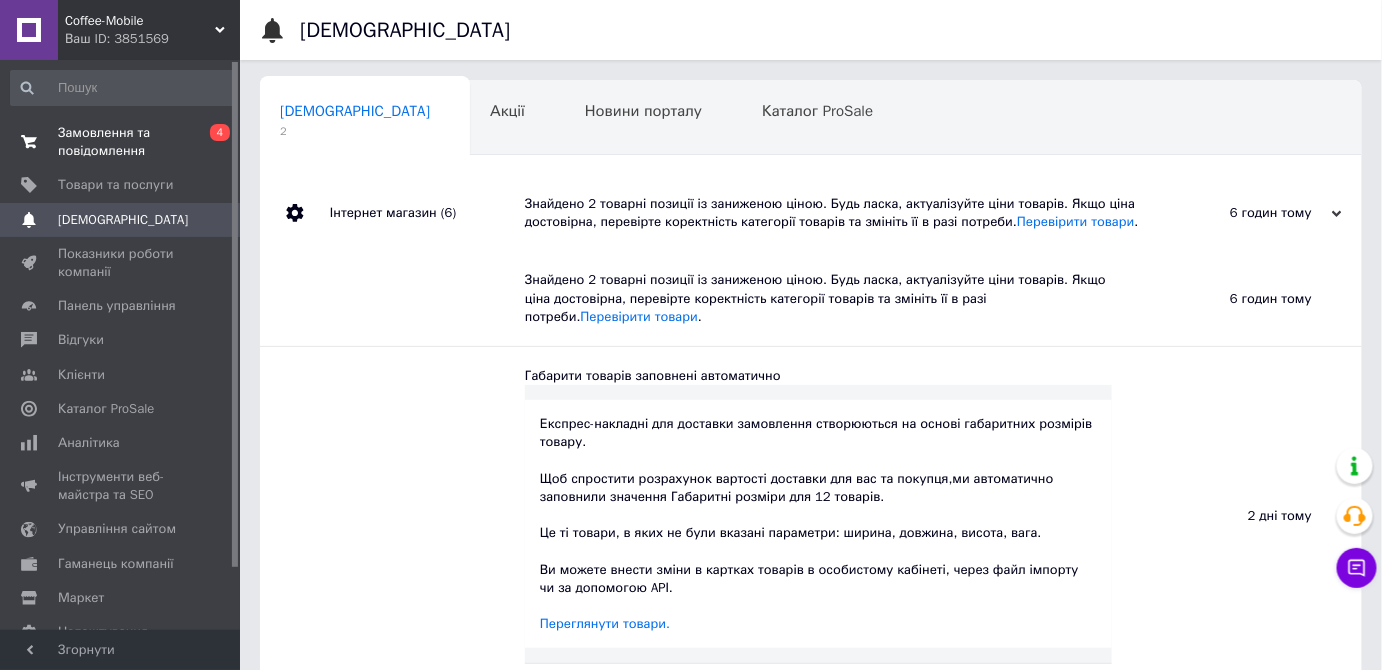 click on "Замовлення та повідомлення 0 4" at bounding box center [123, 142] 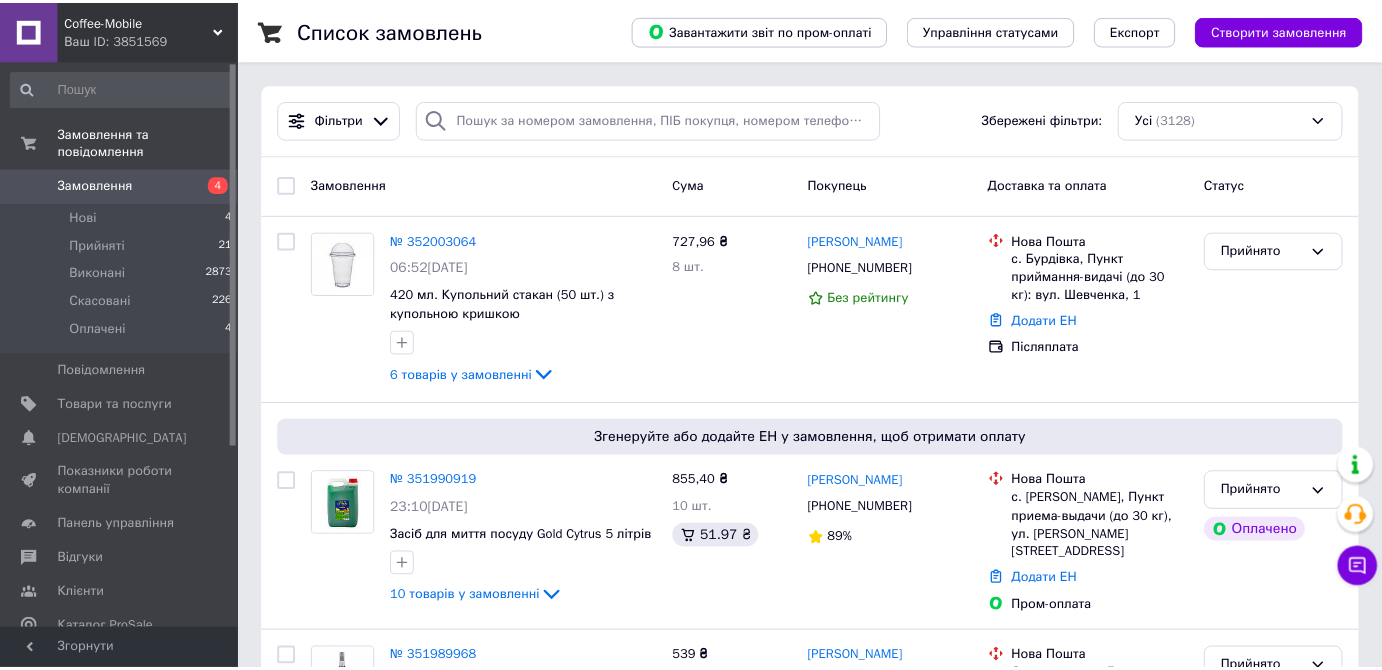 scroll, scrollTop: 0, scrollLeft: 0, axis: both 